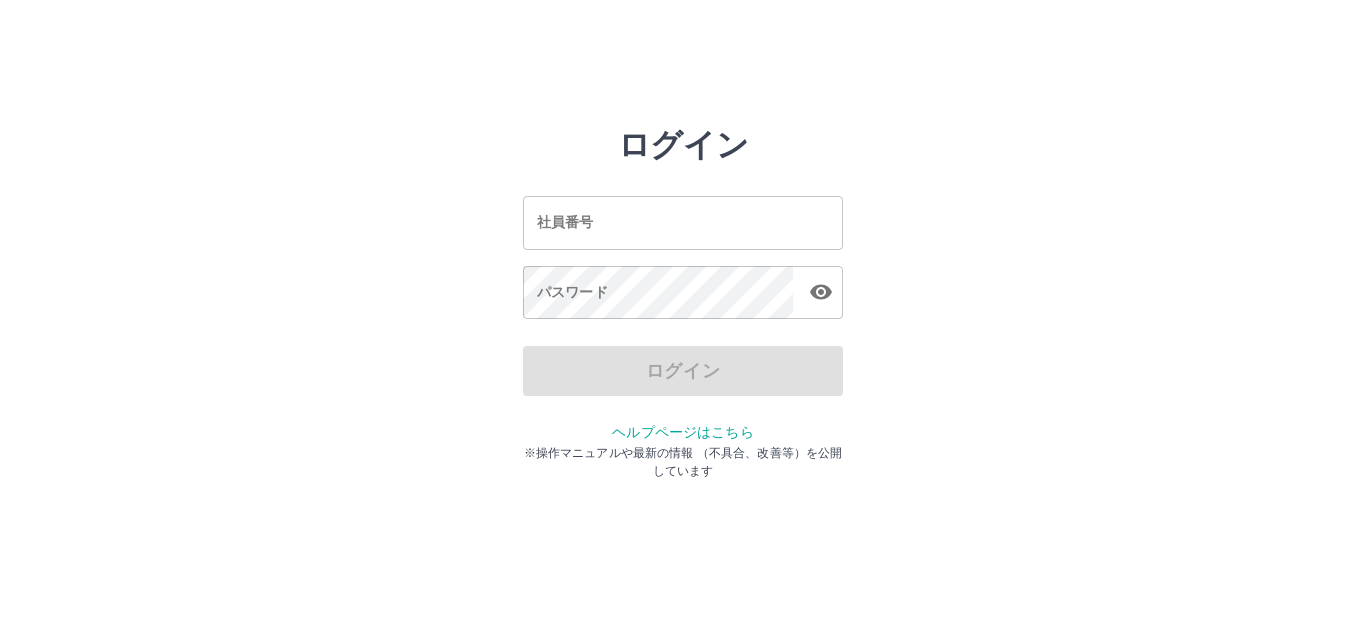scroll, scrollTop: 0, scrollLeft: 0, axis: both 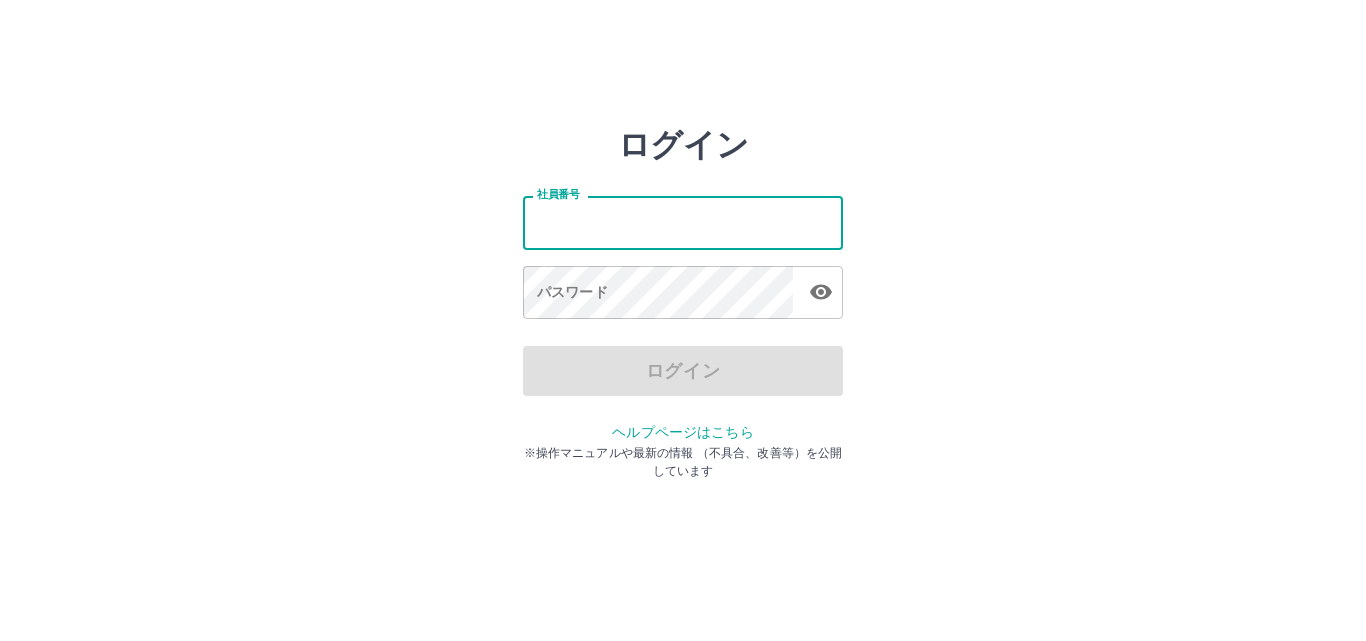 click on "社員番号" at bounding box center (683, 222) 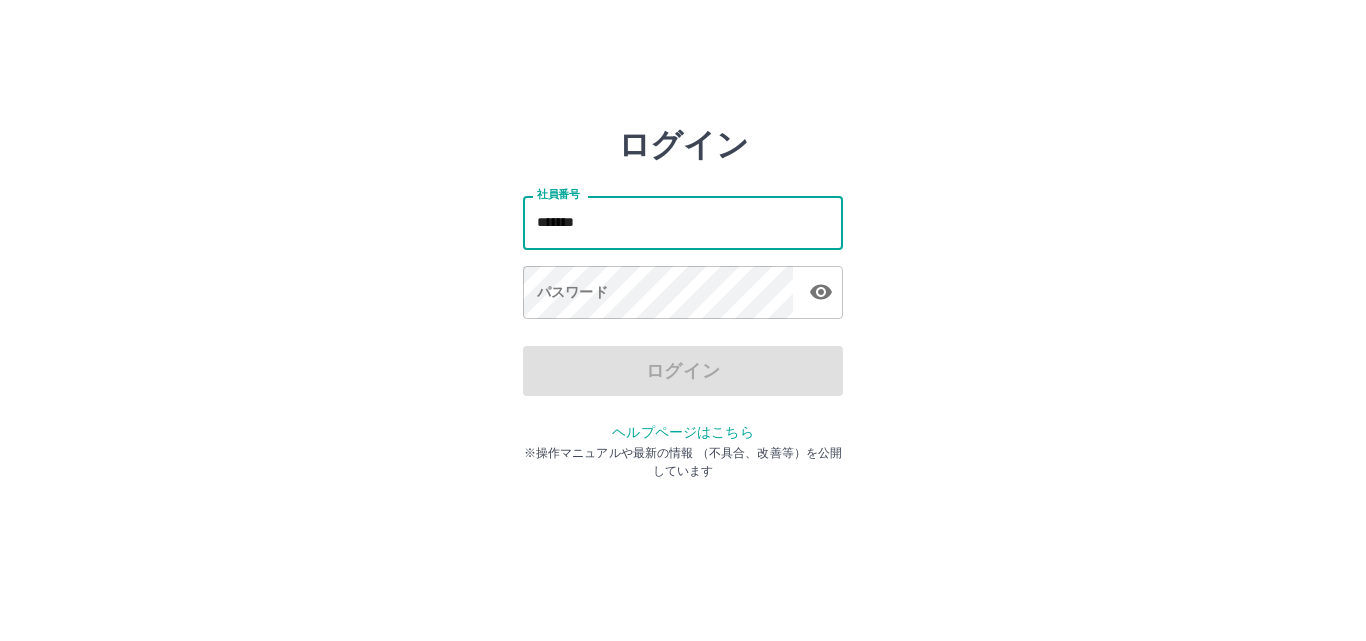 type on "*******" 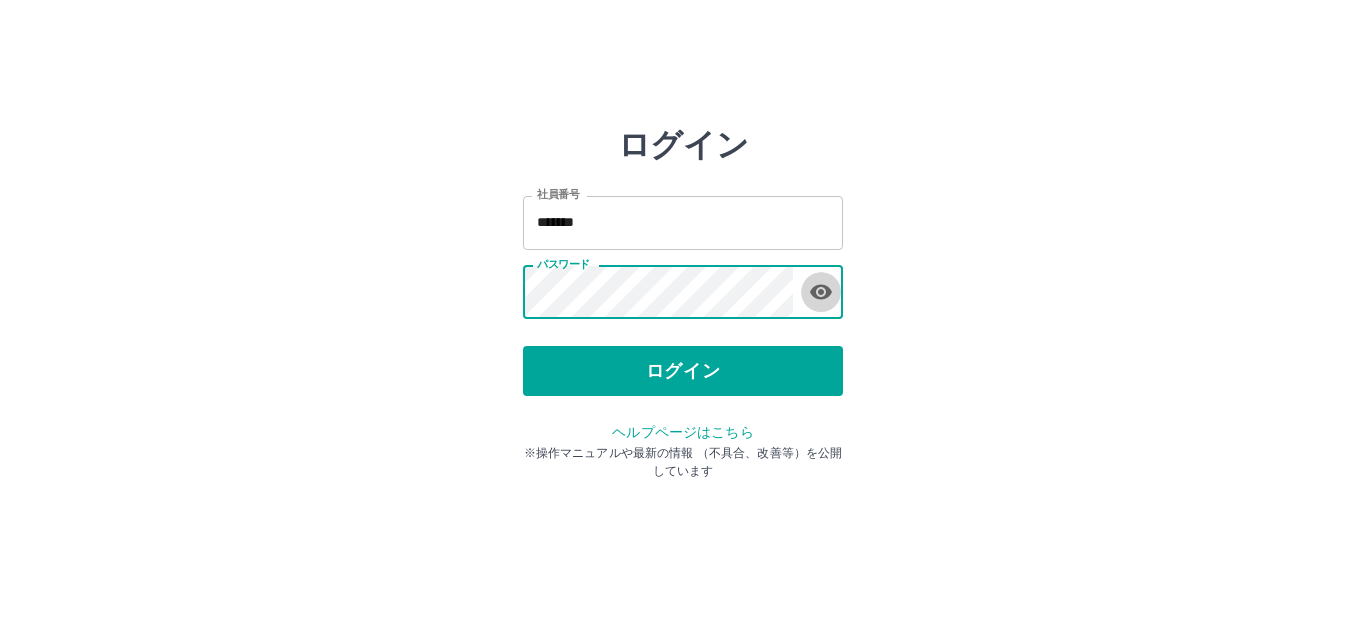 click 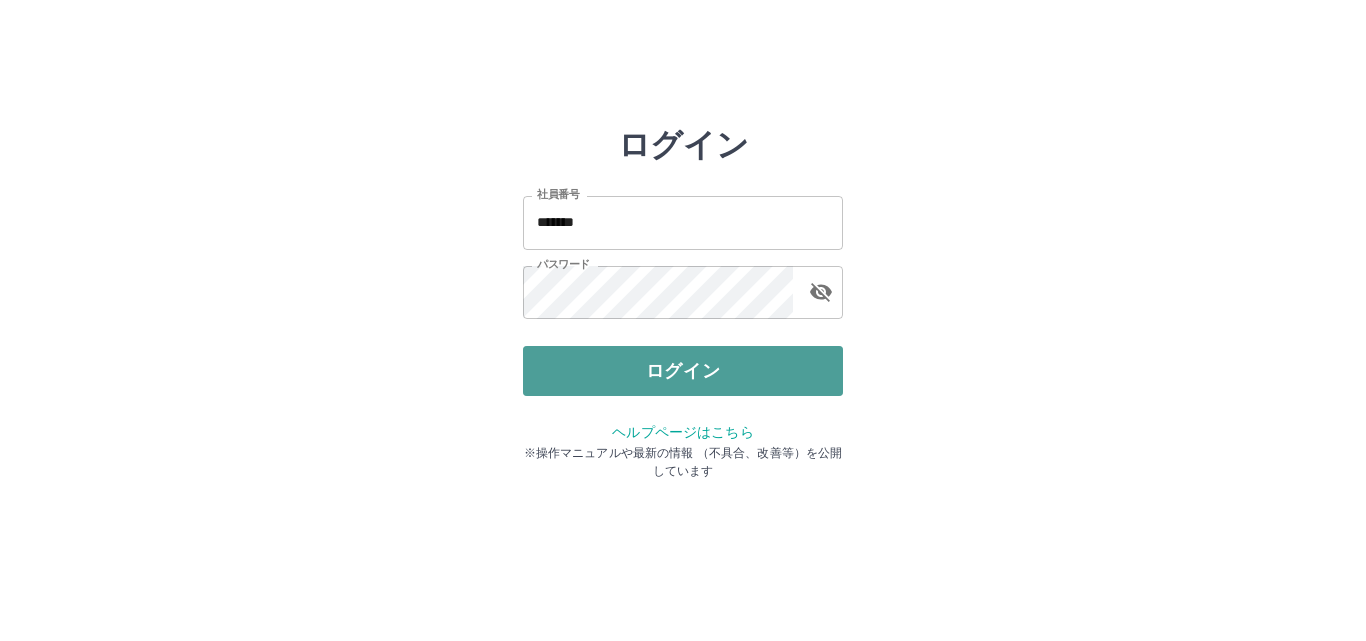 click on "ログイン" at bounding box center [683, 371] 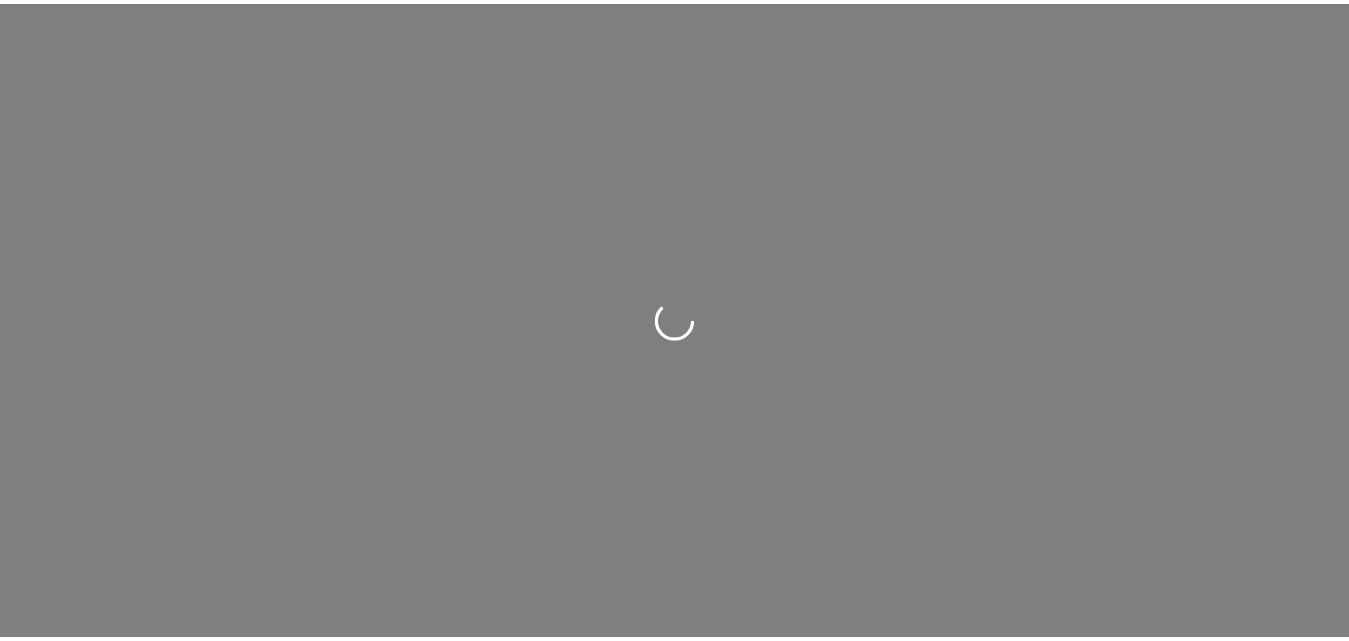 scroll, scrollTop: 0, scrollLeft: 0, axis: both 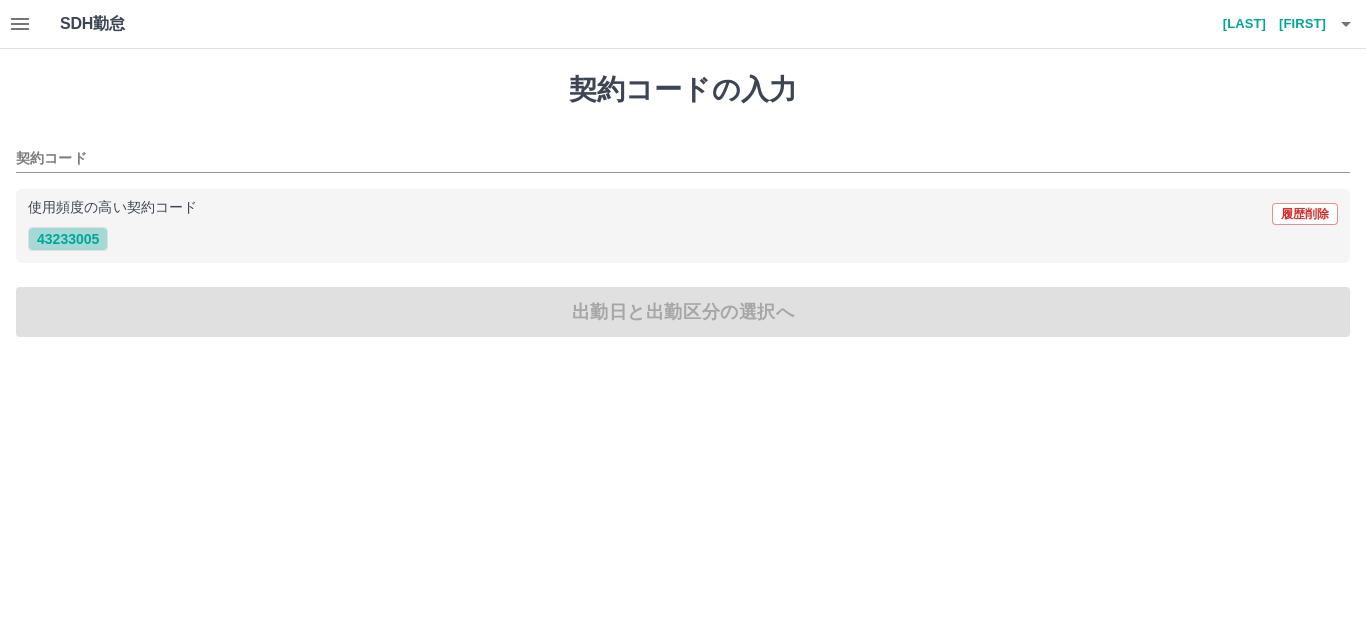 click on "43233005" at bounding box center [68, 239] 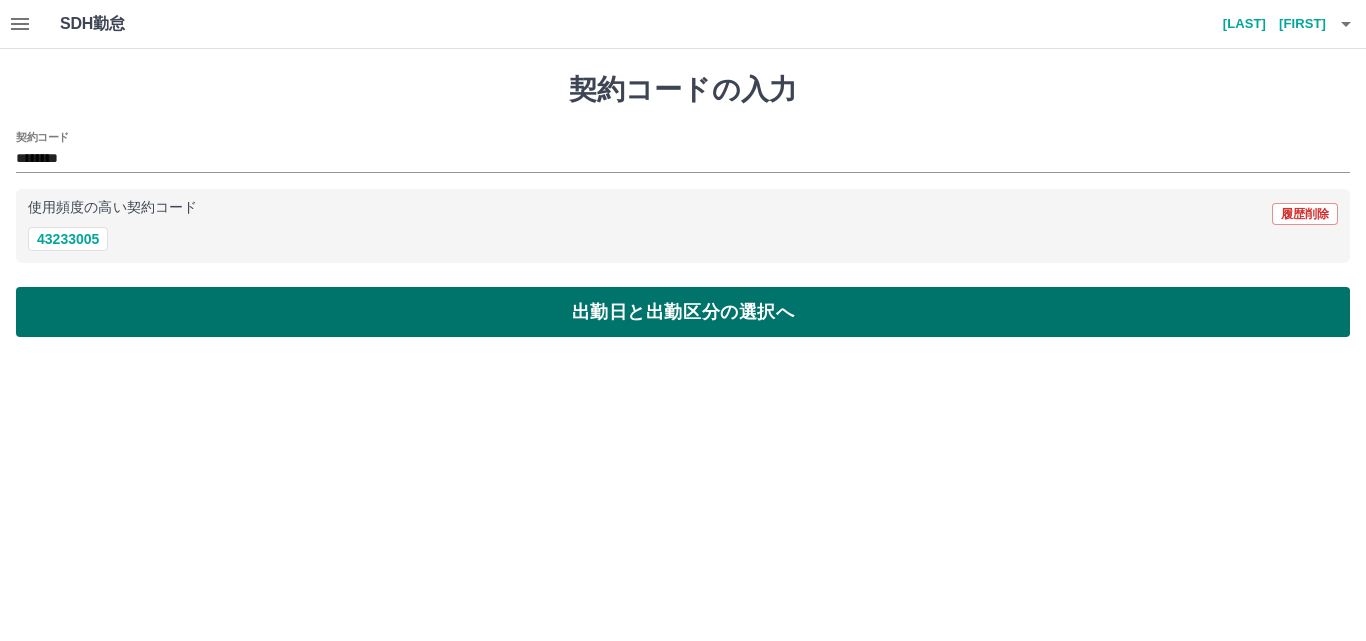 click on "出勤日と出勤区分の選択へ" at bounding box center [683, 312] 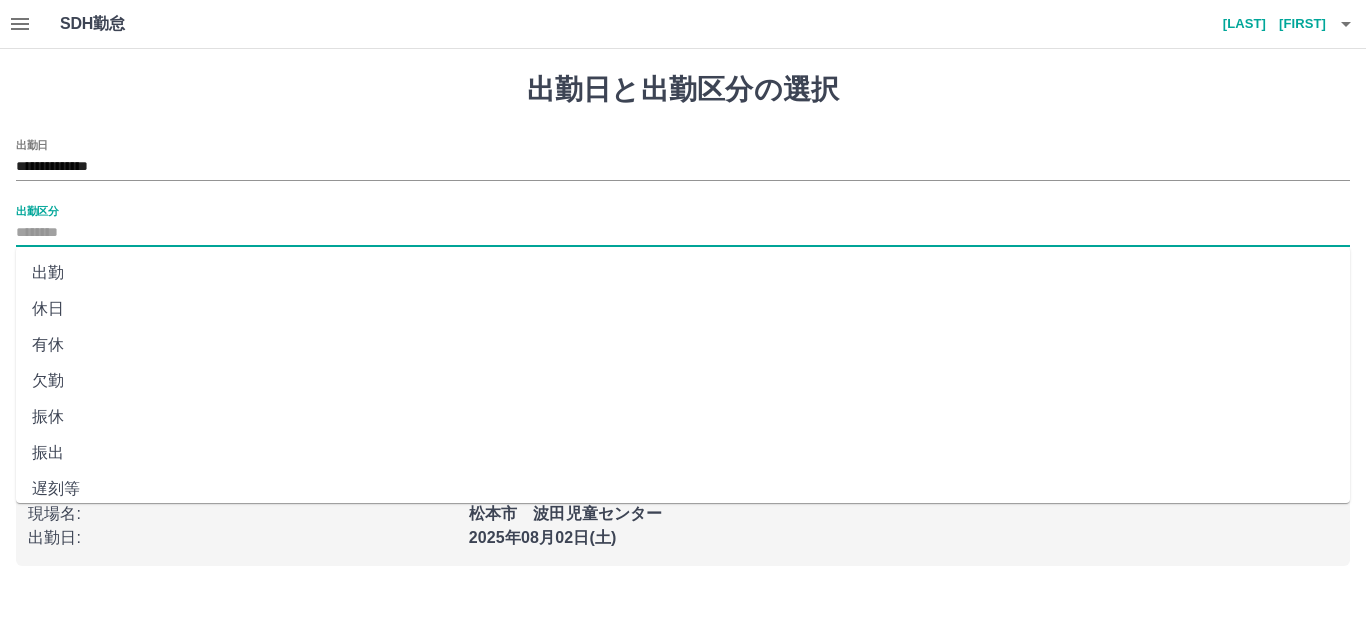 click on "出勤区分" at bounding box center [683, 233] 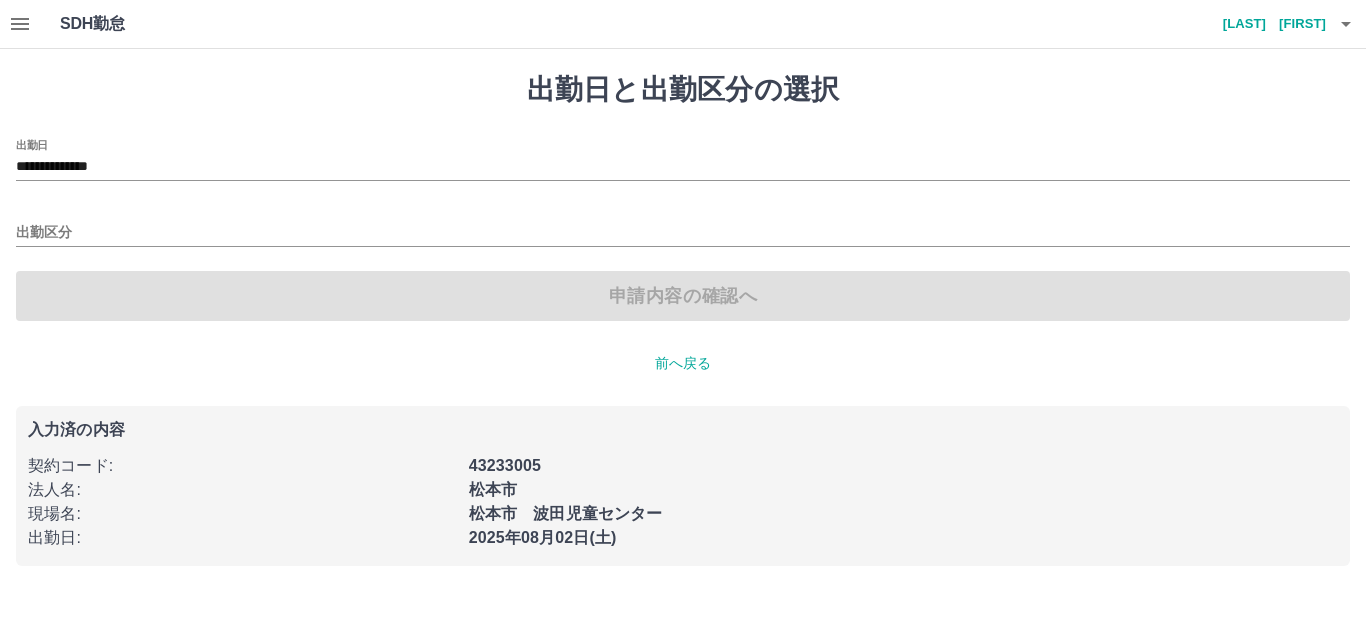 drag, startPoint x: 151, startPoint y: 209, endPoint x: 162, endPoint y: 188, distance: 23.70654 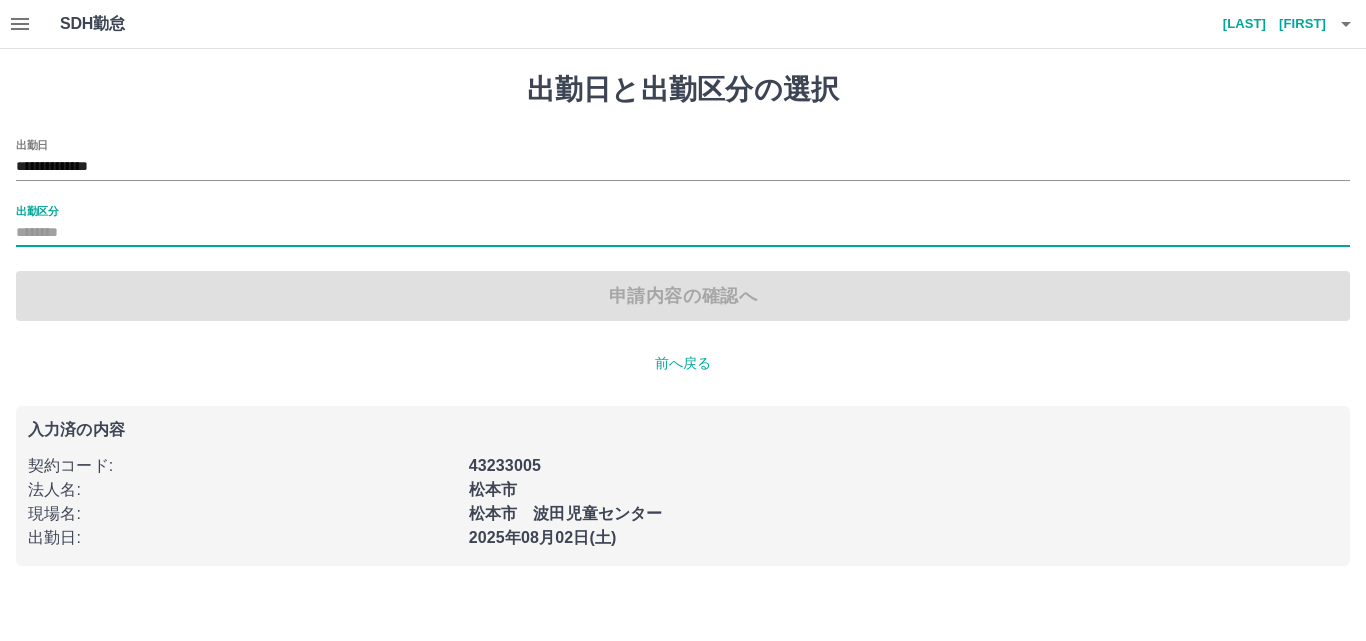 click on "出勤区分" at bounding box center [683, 226] 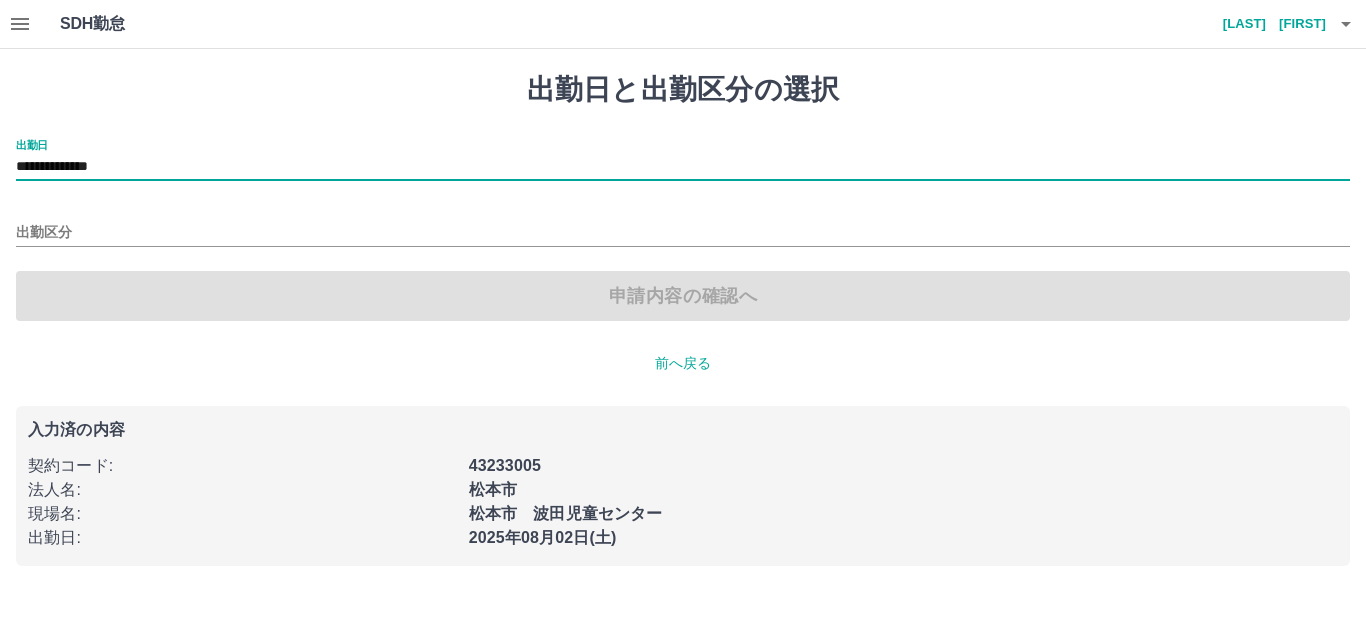 click on "出勤区分" at bounding box center (683, 226) 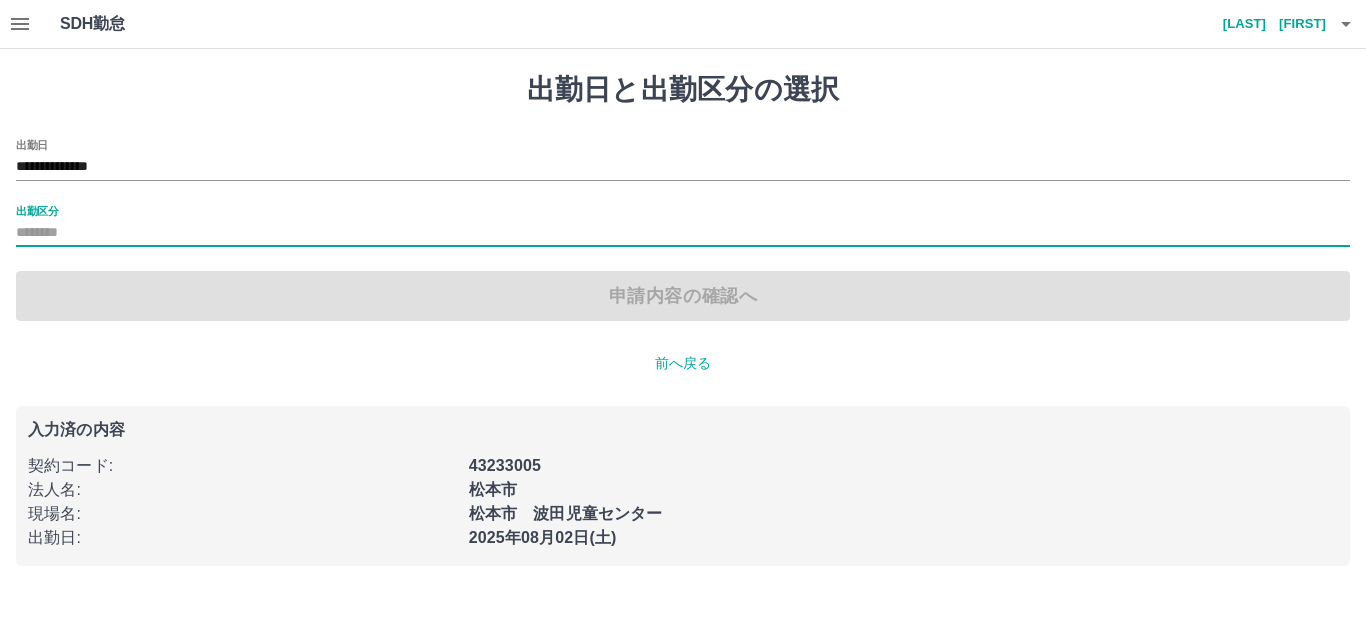 click on "**********" at bounding box center [683, 160] 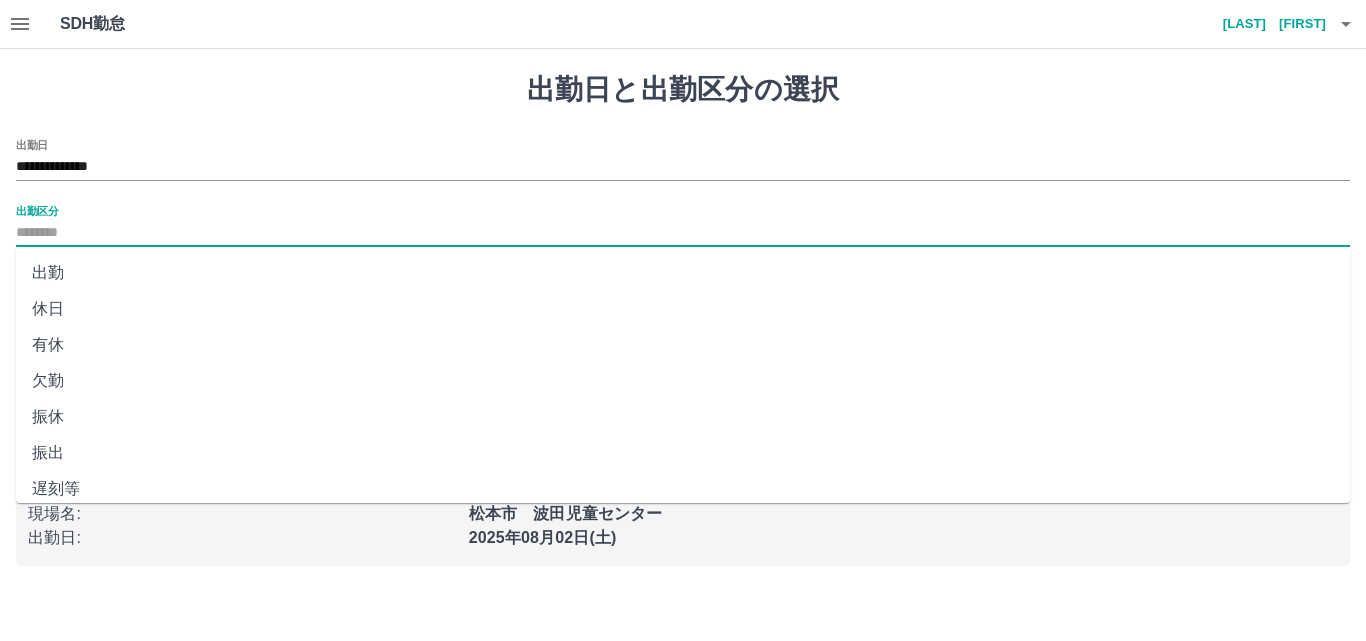 click on "出勤区分" at bounding box center (683, 233) 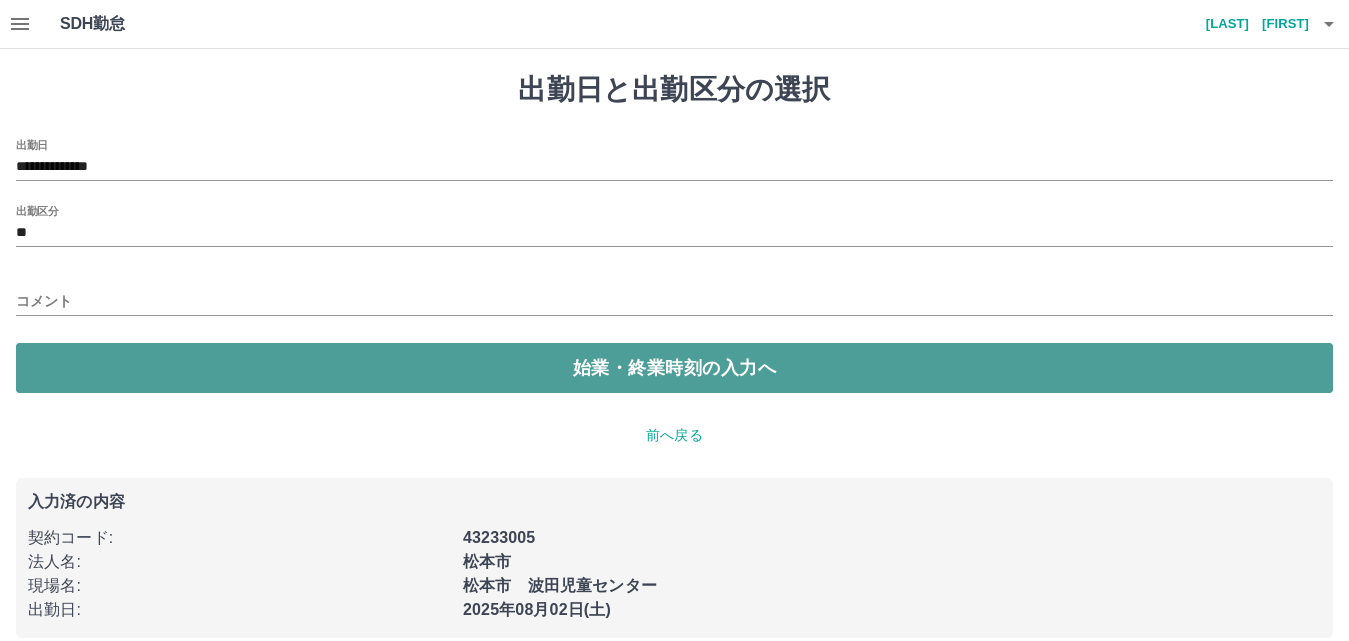 click on "始業・終業時刻の入力へ" at bounding box center [674, 368] 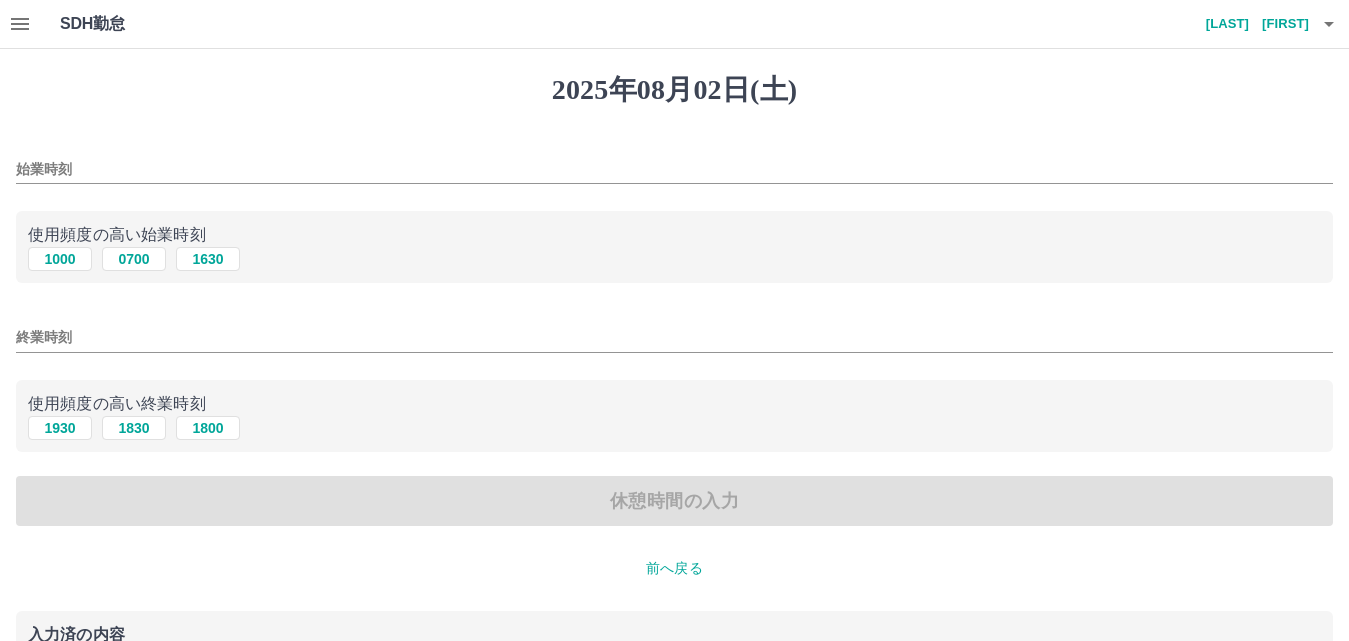 click on "始業時刻" at bounding box center [674, 169] 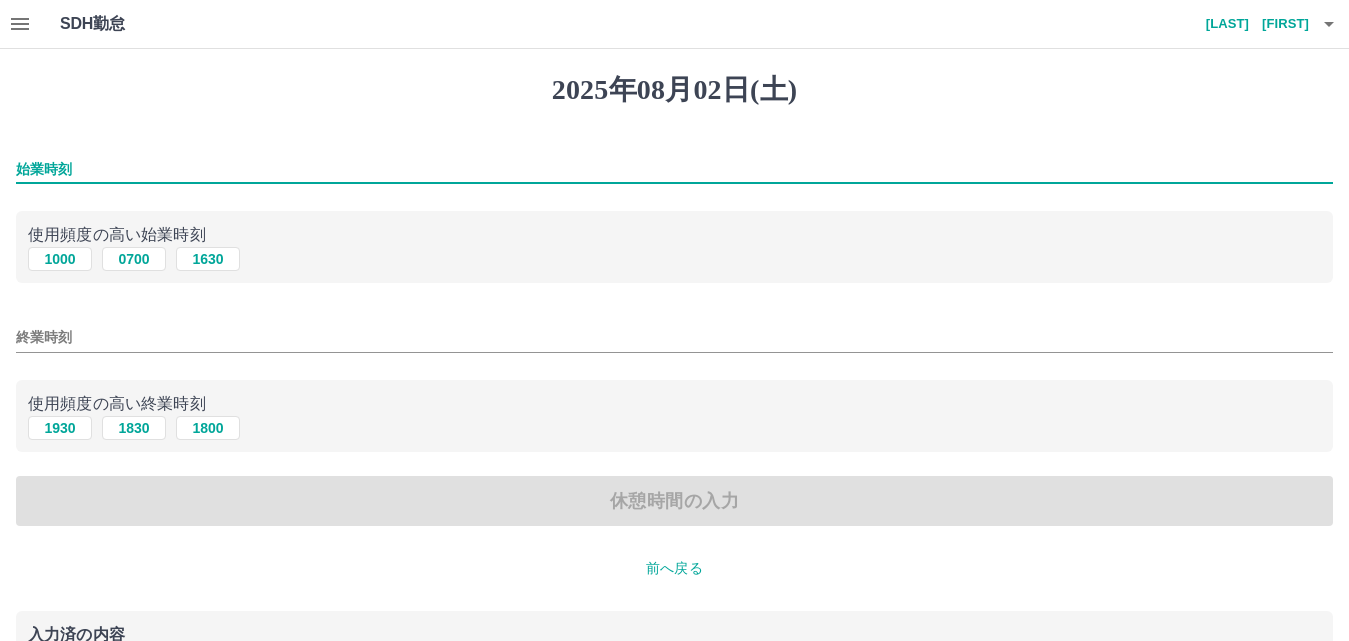 type on "****" 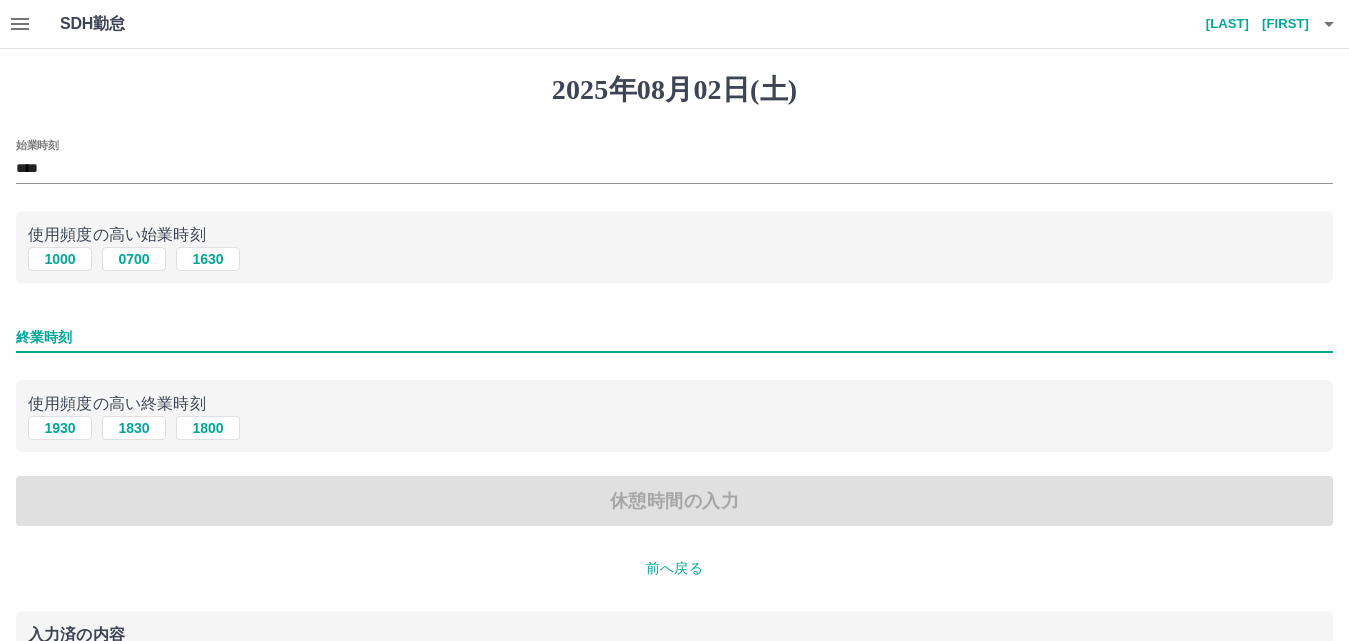 click on "終業時刻" at bounding box center (674, 337) 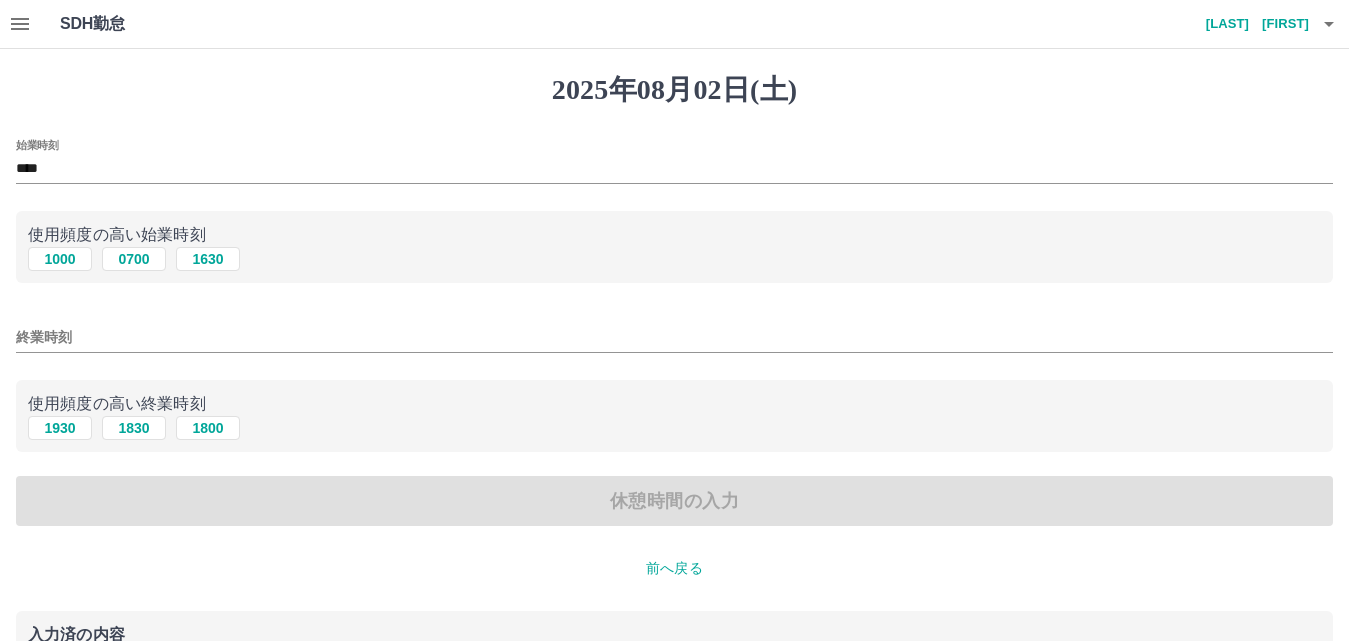 click on "終業時刻" at bounding box center (674, 331) 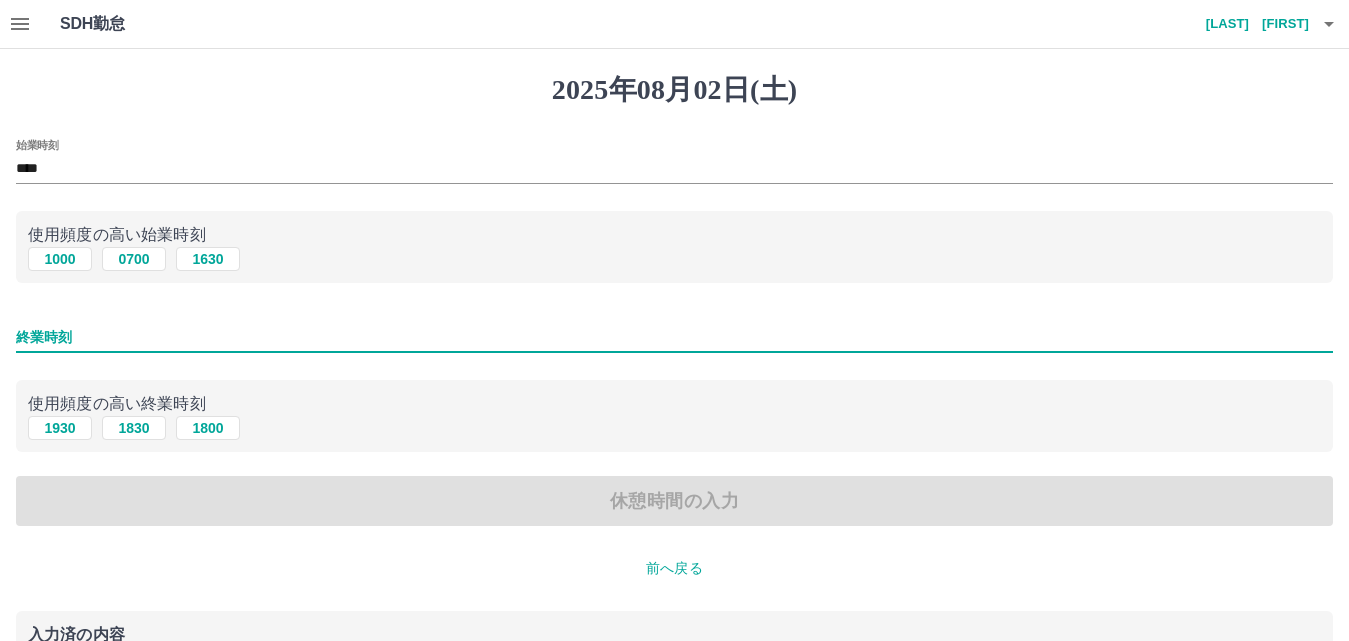 click on "終業時刻" at bounding box center [674, 337] 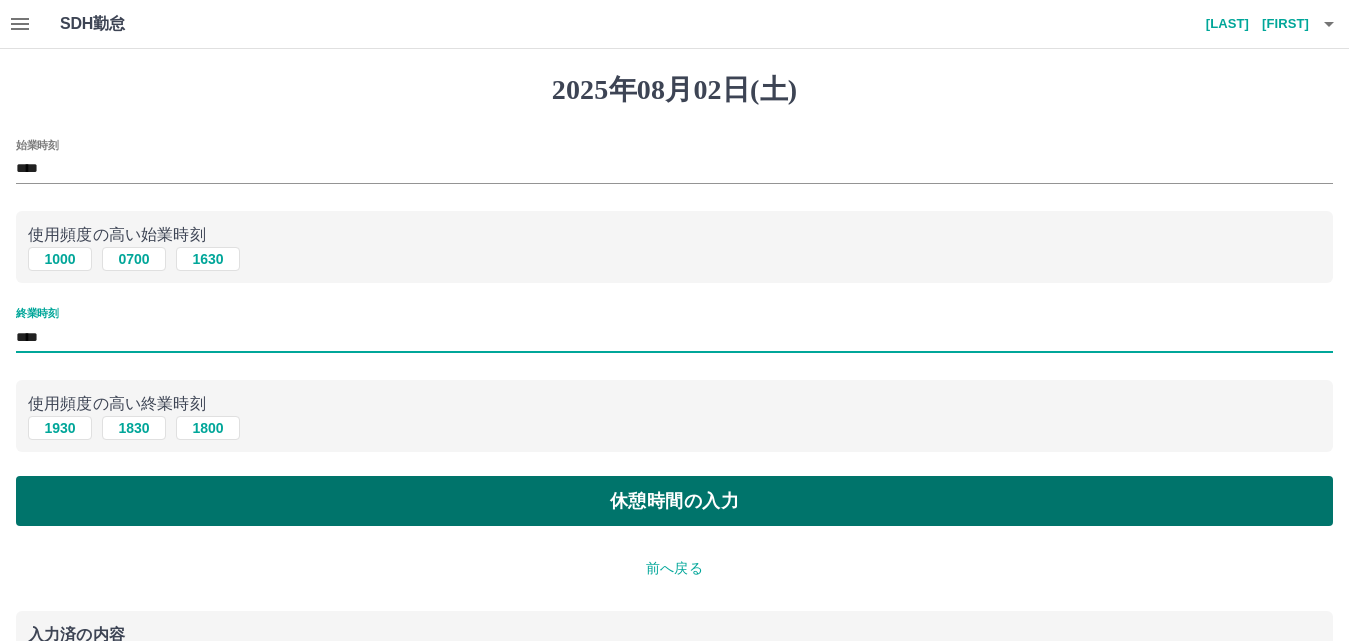type on "****" 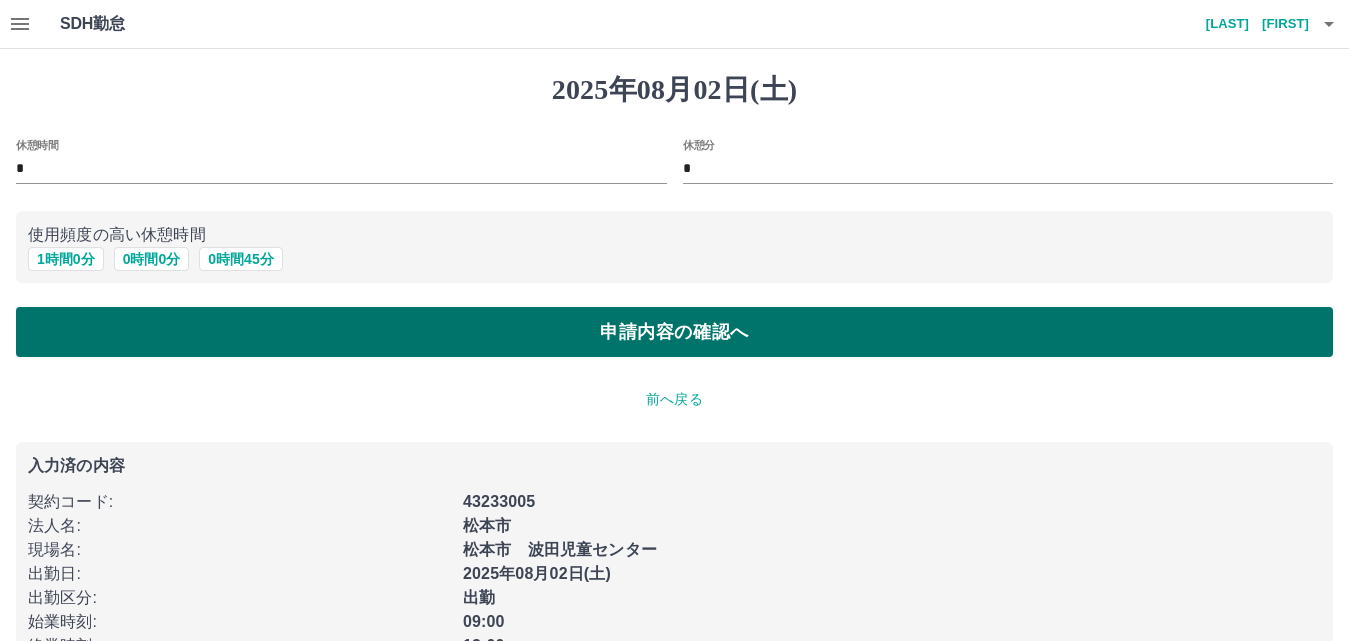 click on "申請内容の確認へ" at bounding box center (674, 332) 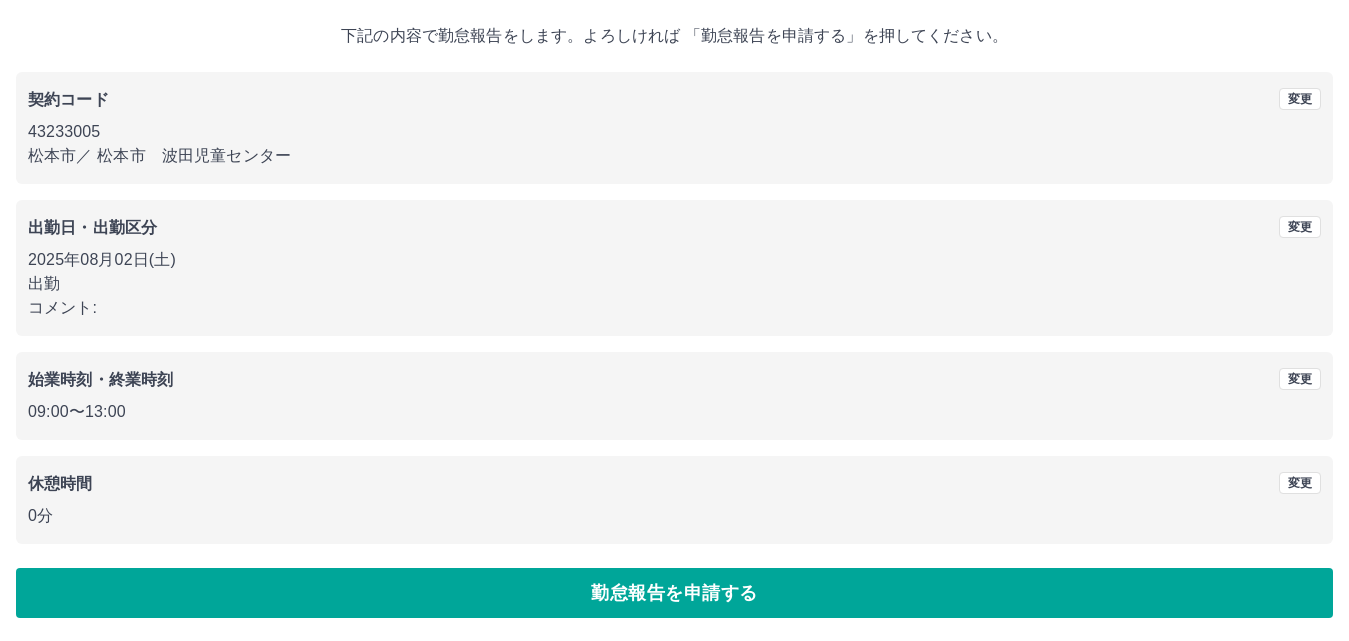 scroll, scrollTop: 108, scrollLeft: 0, axis: vertical 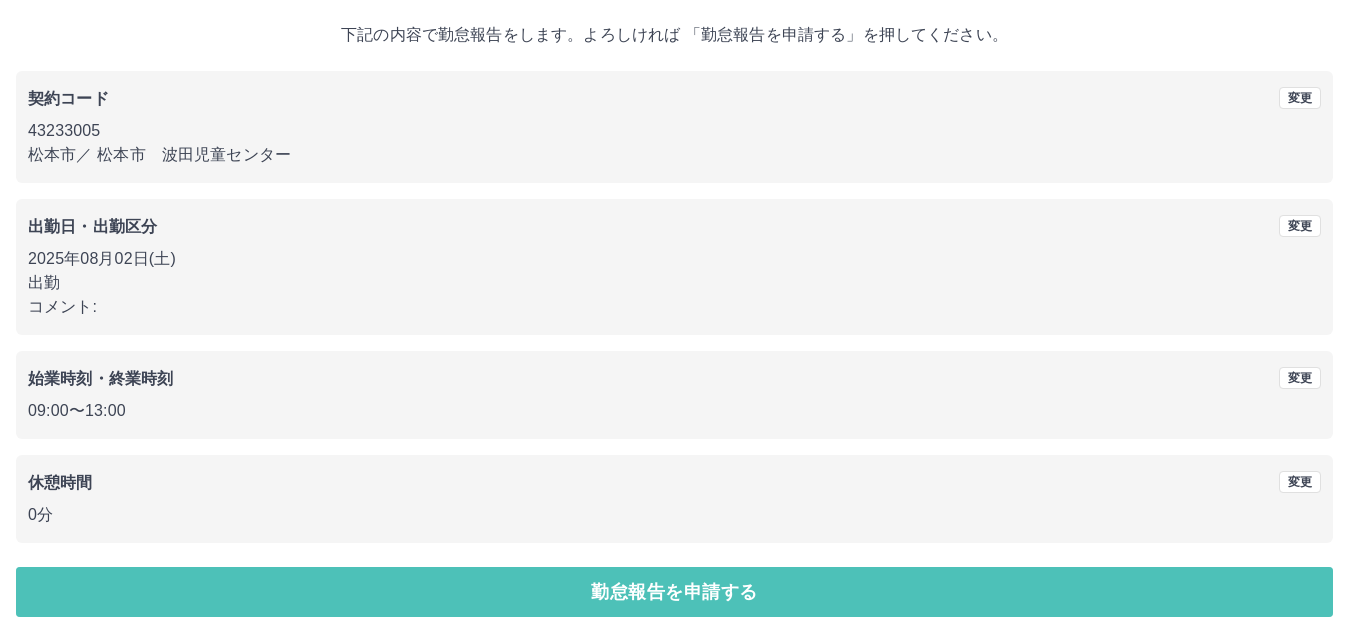 click on "勤怠報告を申請する" at bounding box center [674, 592] 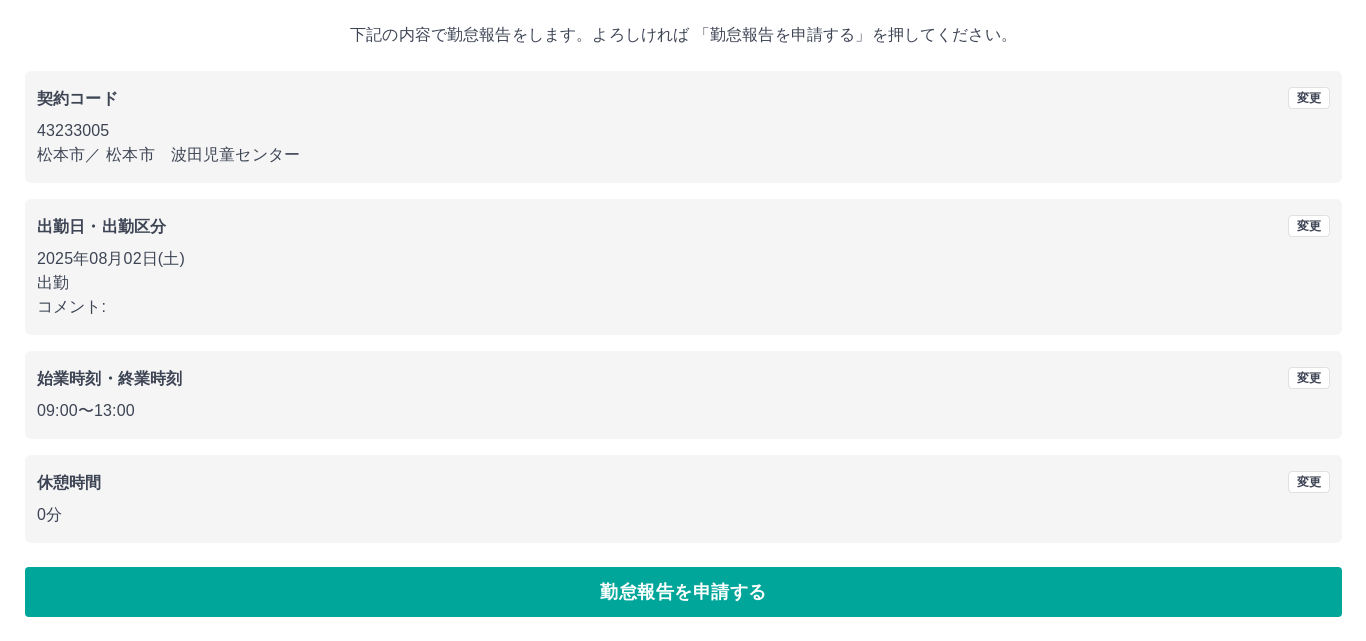 scroll, scrollTop: 0, scrollLeft: 0, axis: both 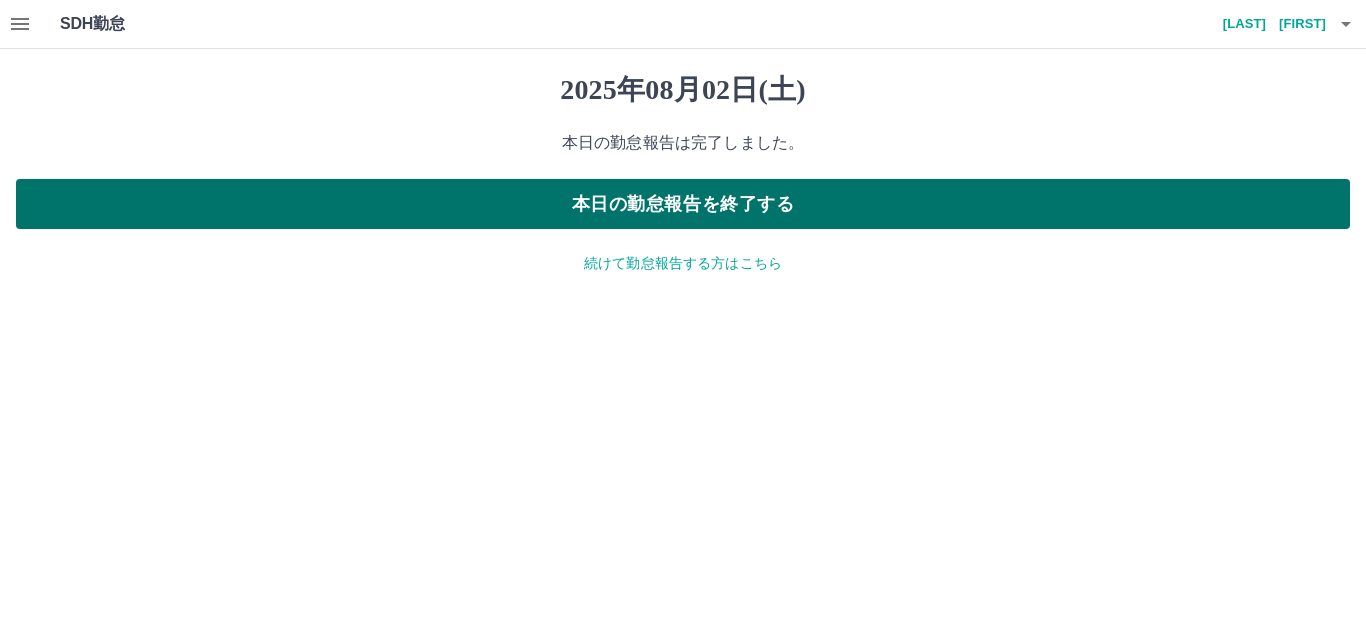 click on "本日の勤怠報告を終了する" at bounding box center [683, 204] 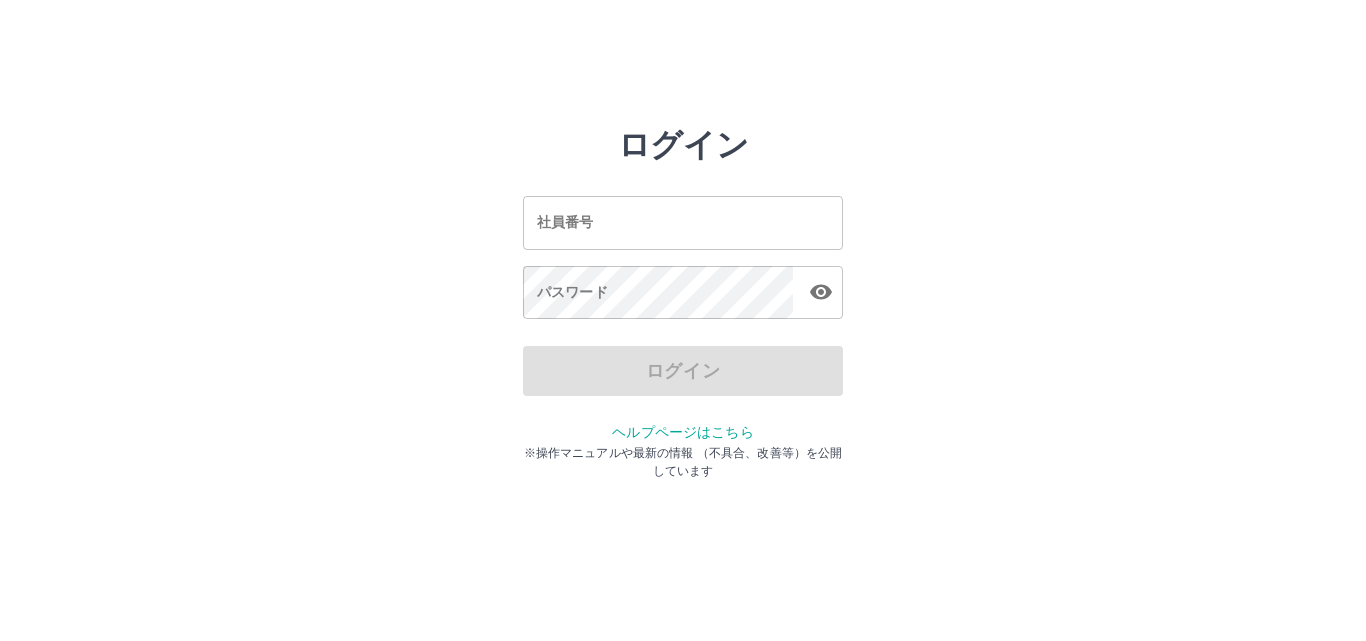 scroll, scrollTop: 0, scrollLeft: 0, axis: both 